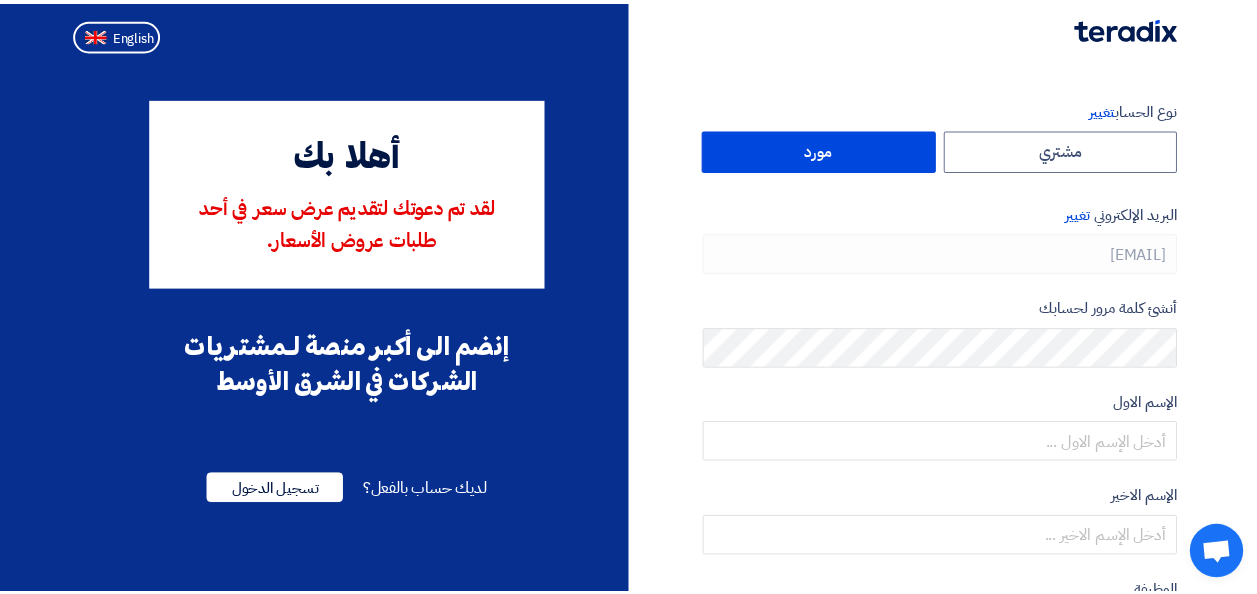 scroll, scrollTop: 0, scrollLeft: 0, axis: both 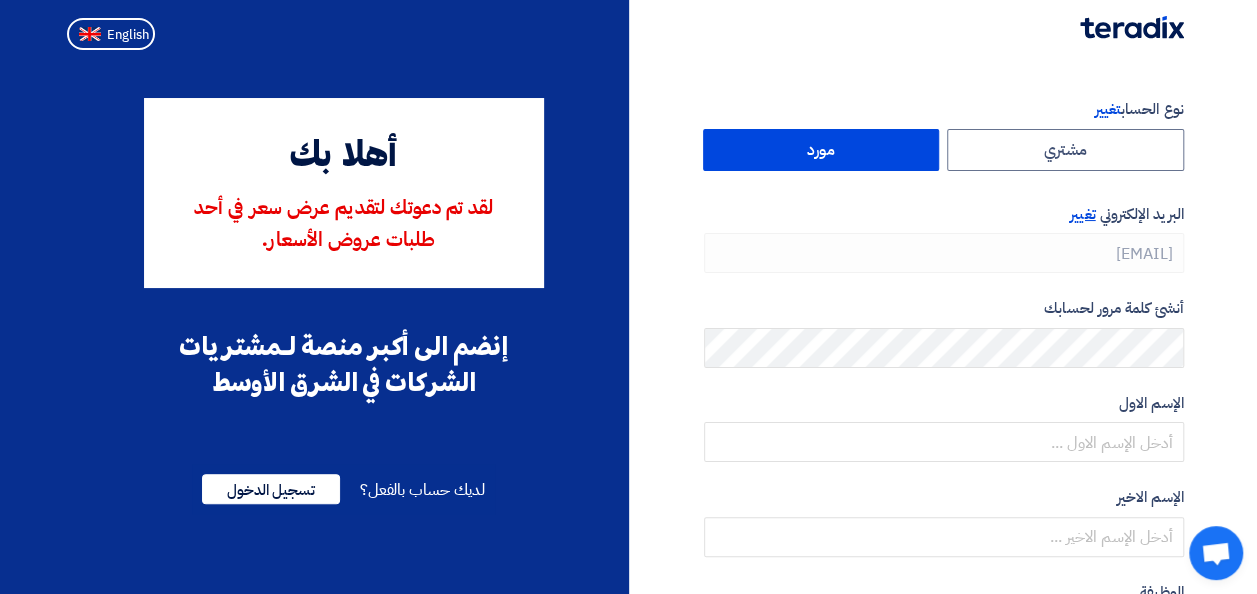 click on "تغيير" at bounding box center [1082, 214] 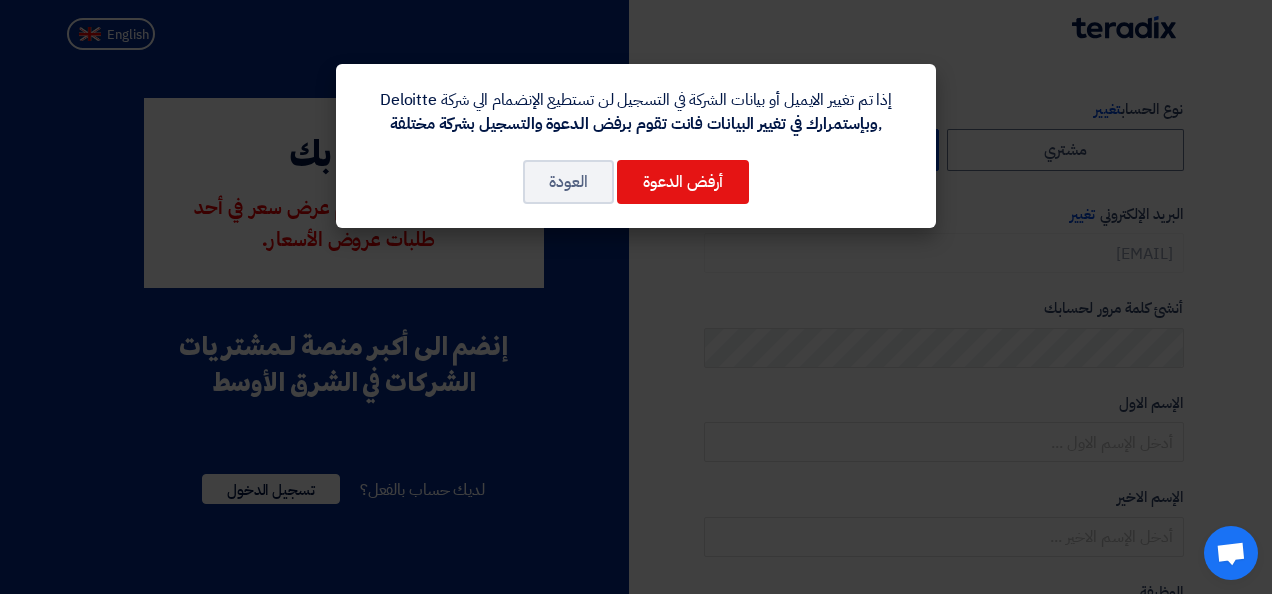 click on "إذا تم تغيير الايميل أو بيانات الشركة في التسجيل لن تستطيع الإنضمام الي شركة Deloitte ,
وبإستمرارك في تغيير البيانات فانت تقوم برفض الدعوة والتسجيل بشركة مختلفة
أرفض الدعوة
العودة" 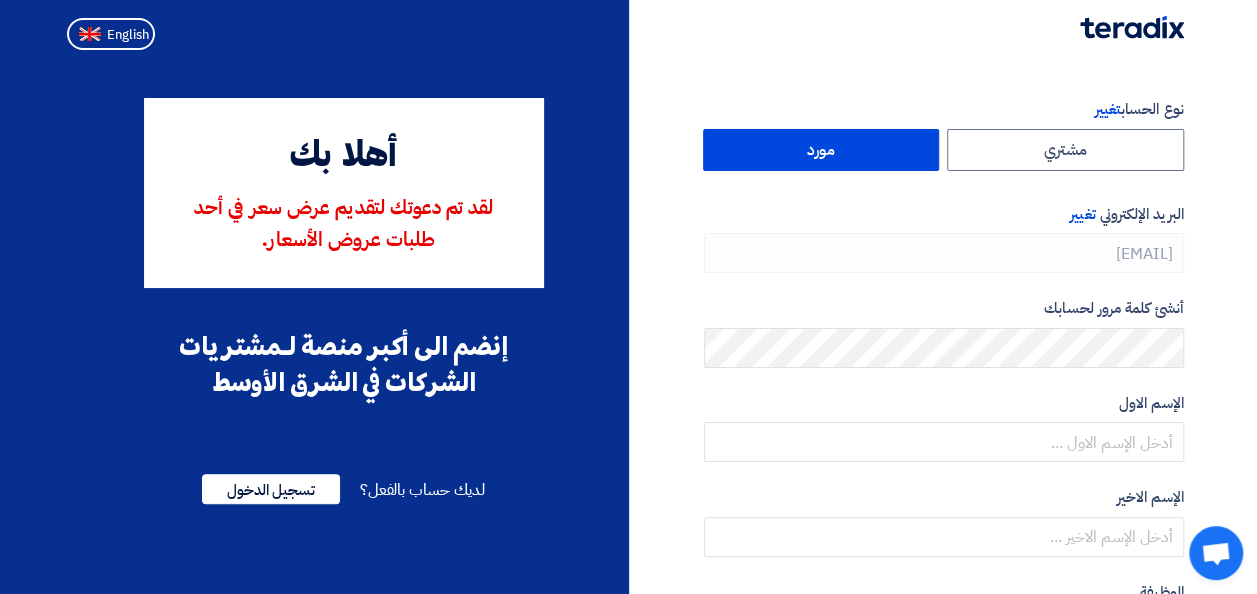 click on "البريد الإلكتروني
تغيير" at bounding box center (944, 214) 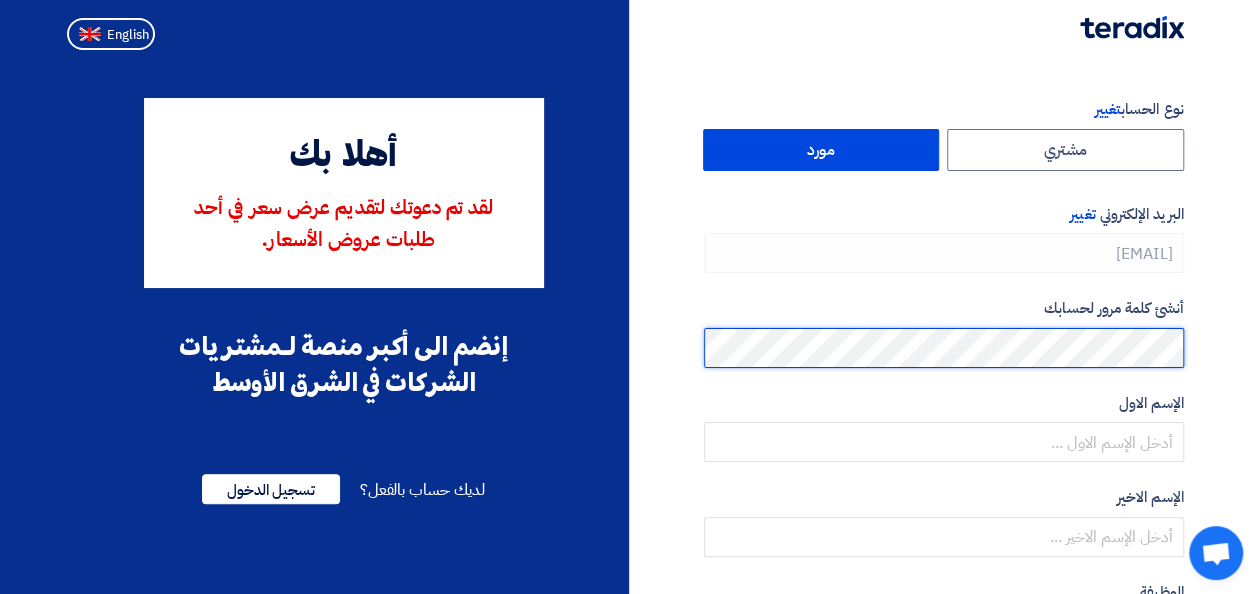 click on "نوع الحساب
تغيير
مشتري
مورد
البريد الإلكتروني
تغيير
[EMAIL]
أنشئ كلمة مرور لحسابك
الإسم الاول
الإسم الاخير" at bounding box center (628, 548) 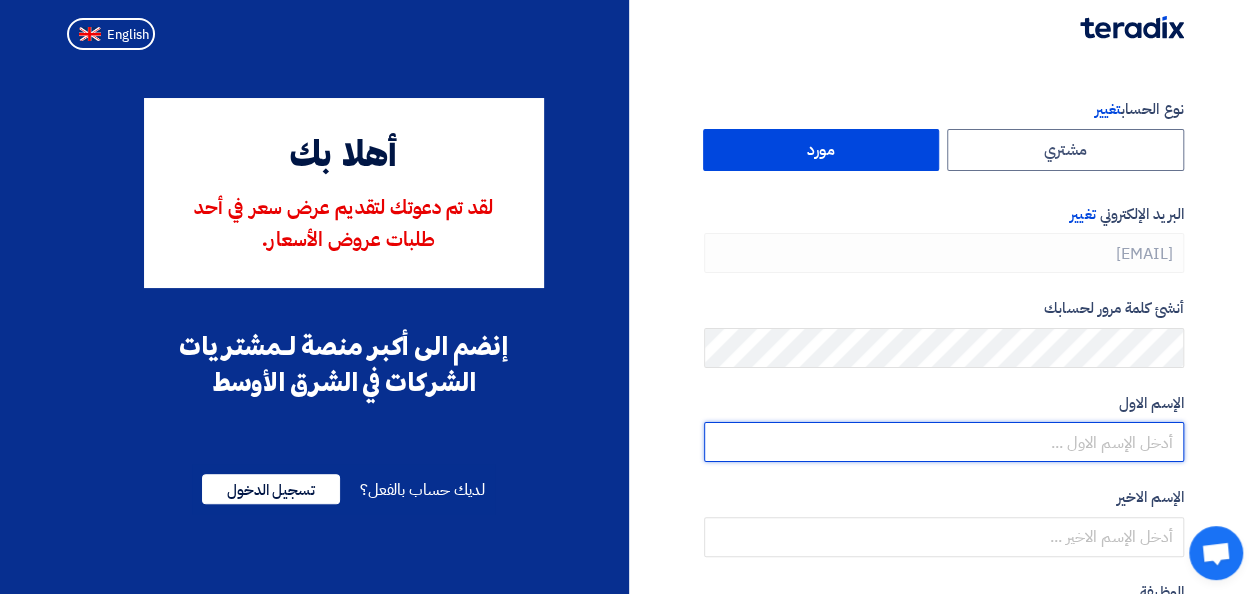 click at bounding box center (944, 442) 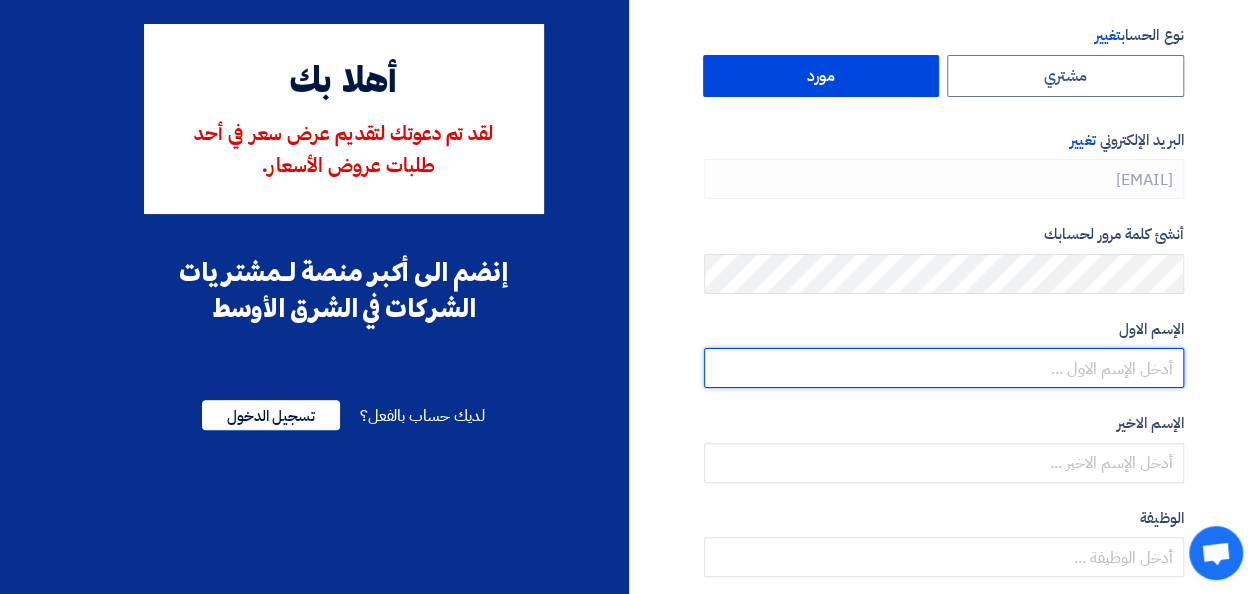 scroll, scrollTop: 100, scrollLeft: 0, axis: vertical 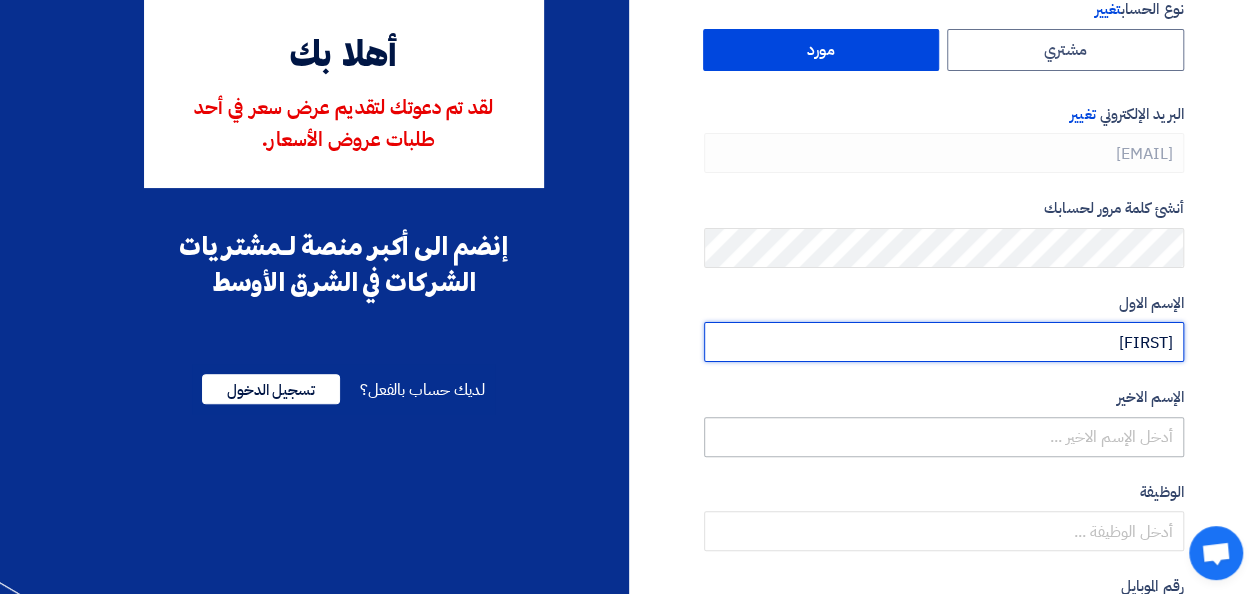 type on "[FIRST]" 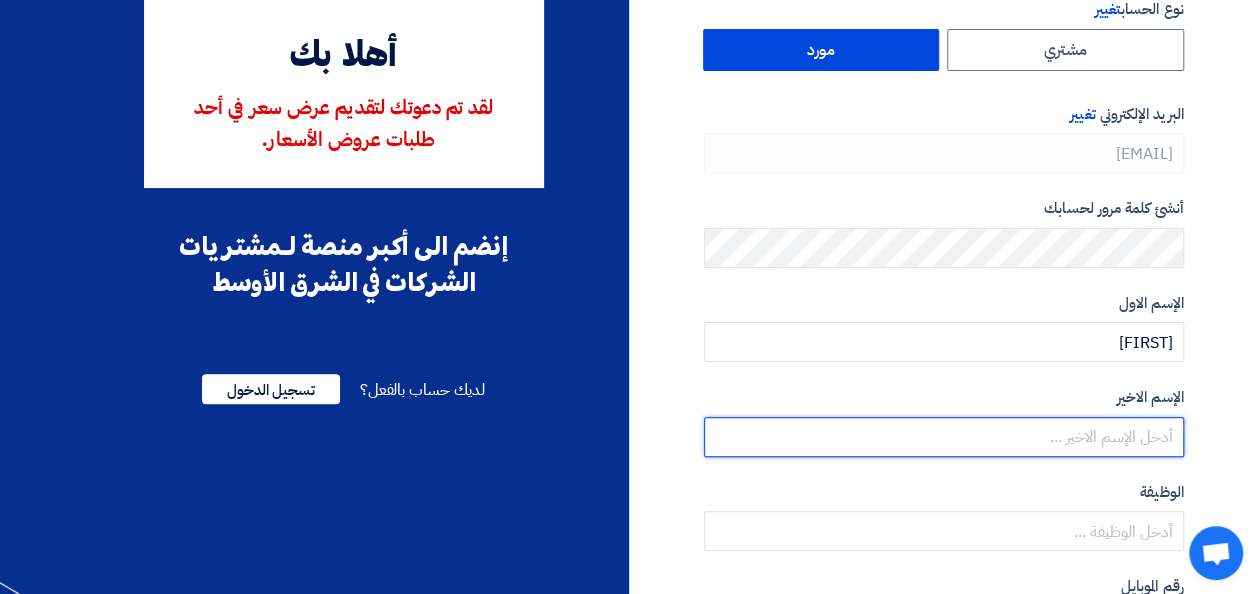 click at bounding box center [944, 437] 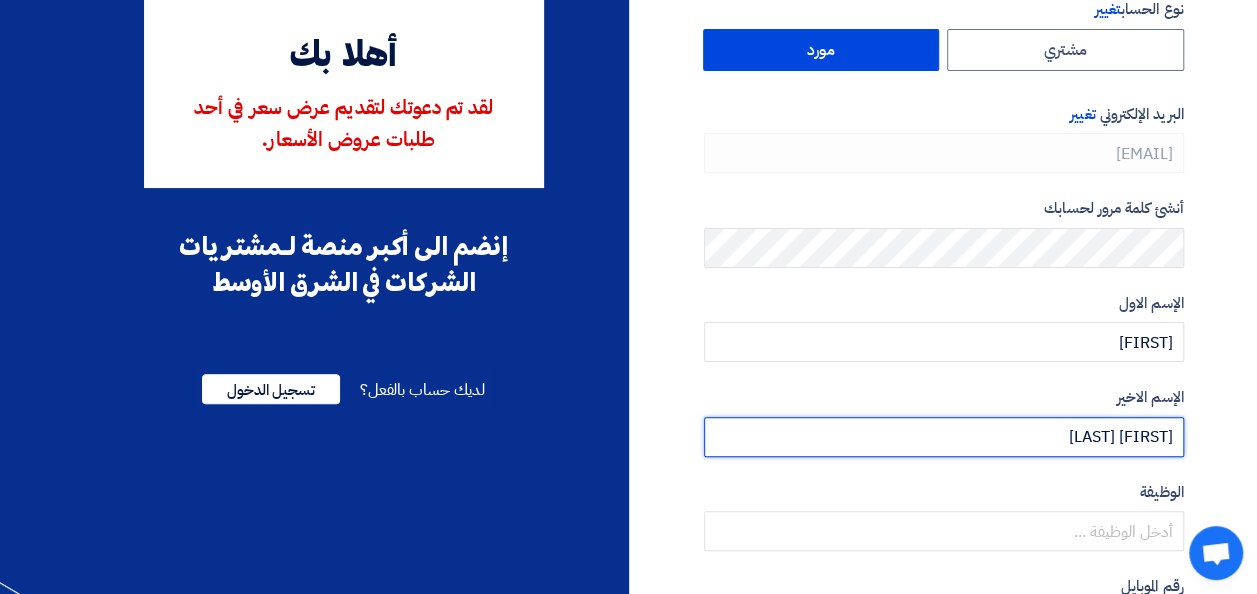 type on "[FIRST] [LAST]" 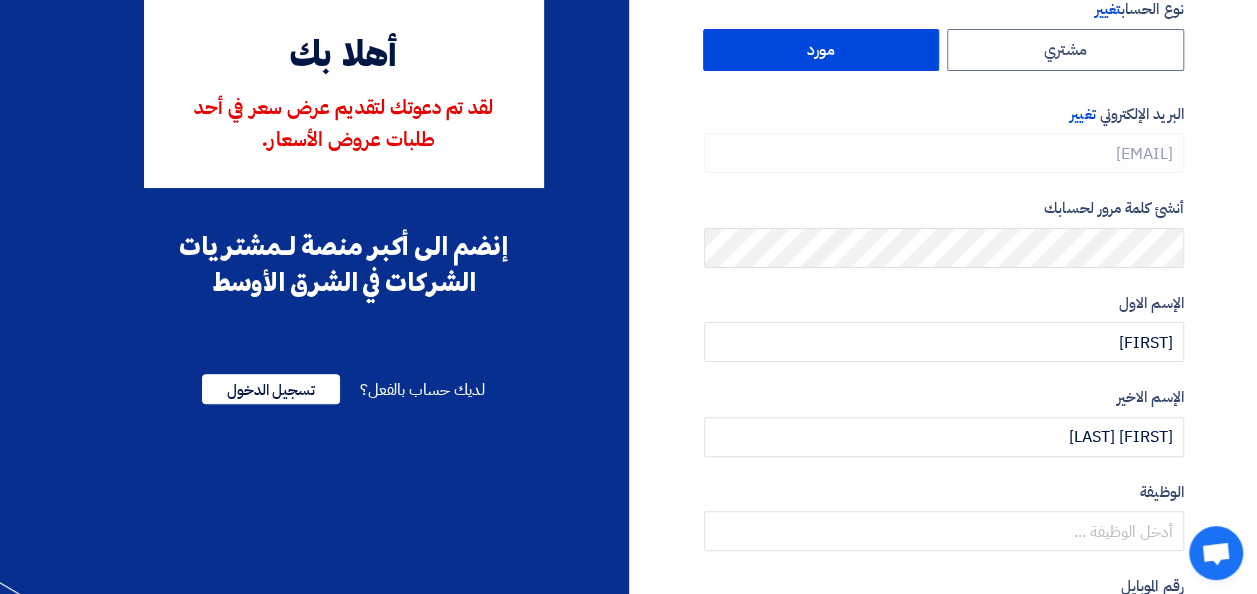 click on "نوع الحساب
تغيير
مشتري
مورد
البريد الإلكتروني
تغيير
[EMAIL]
أنشئ كلمة مرور لحسابك
الإسم الاول
[FIRST]
الإسم الاخير
[LAST]
الوظيفة
أختياري" 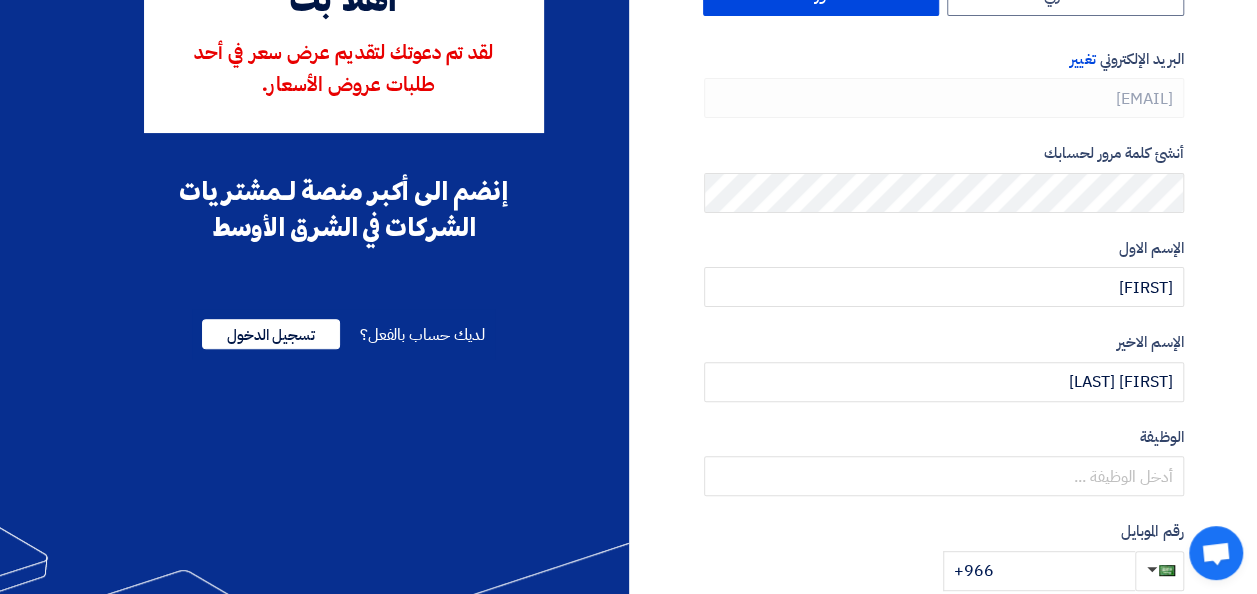 scroll, scrollTop: 200, scrollLeft: 0, axis: vertical 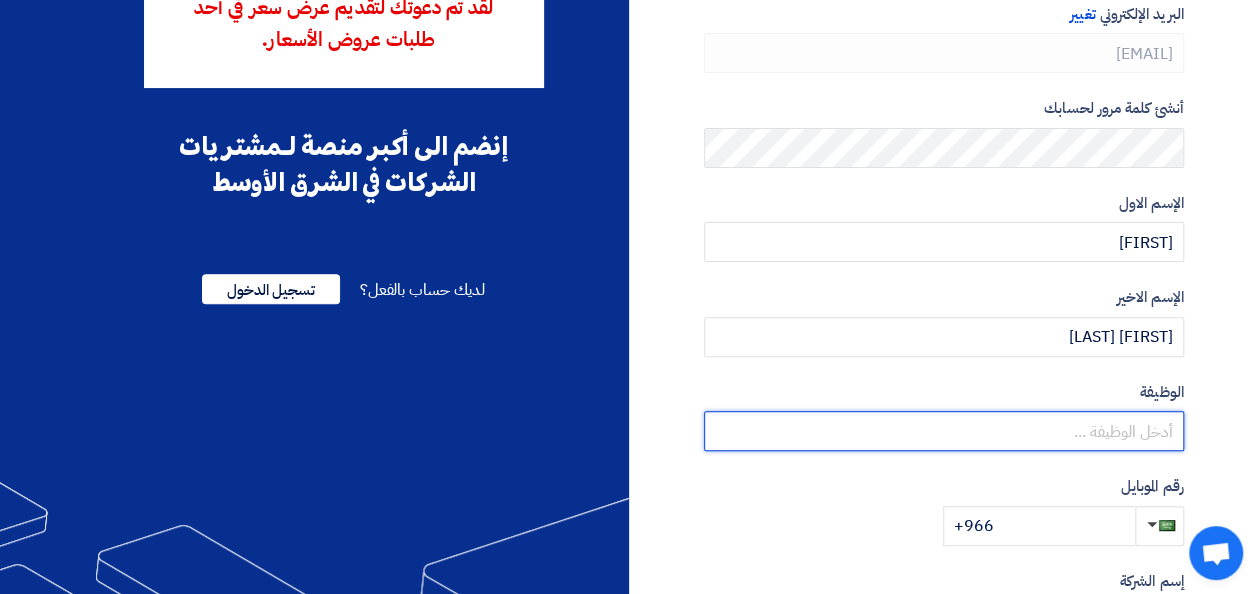 click at bounding box center (944, 431) 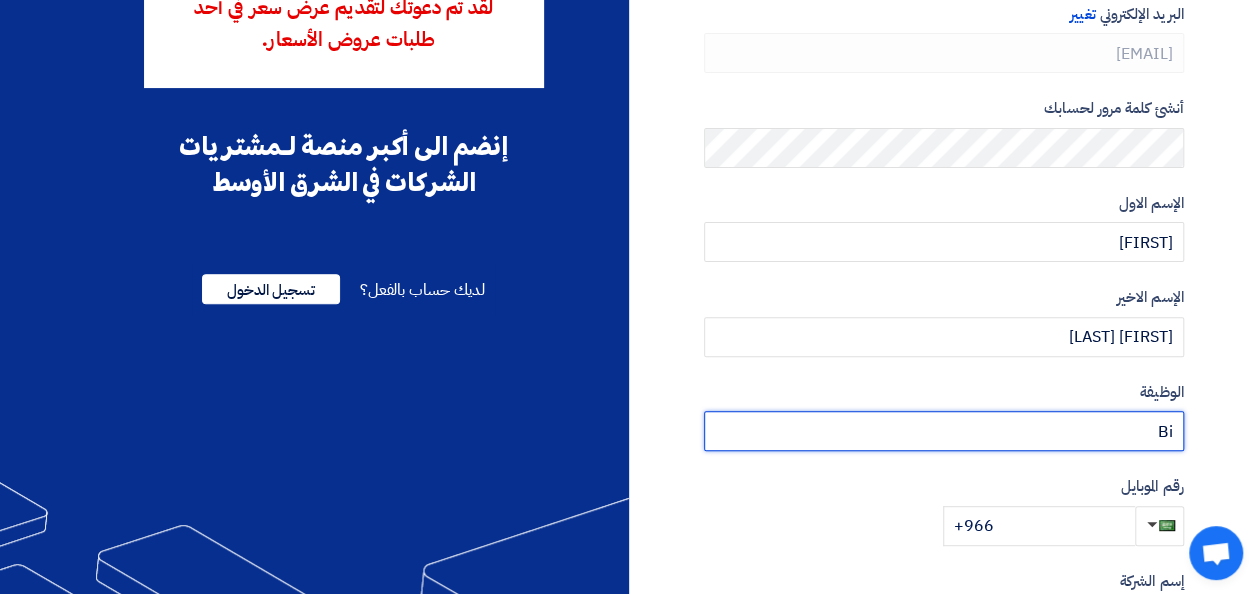 type on "B" 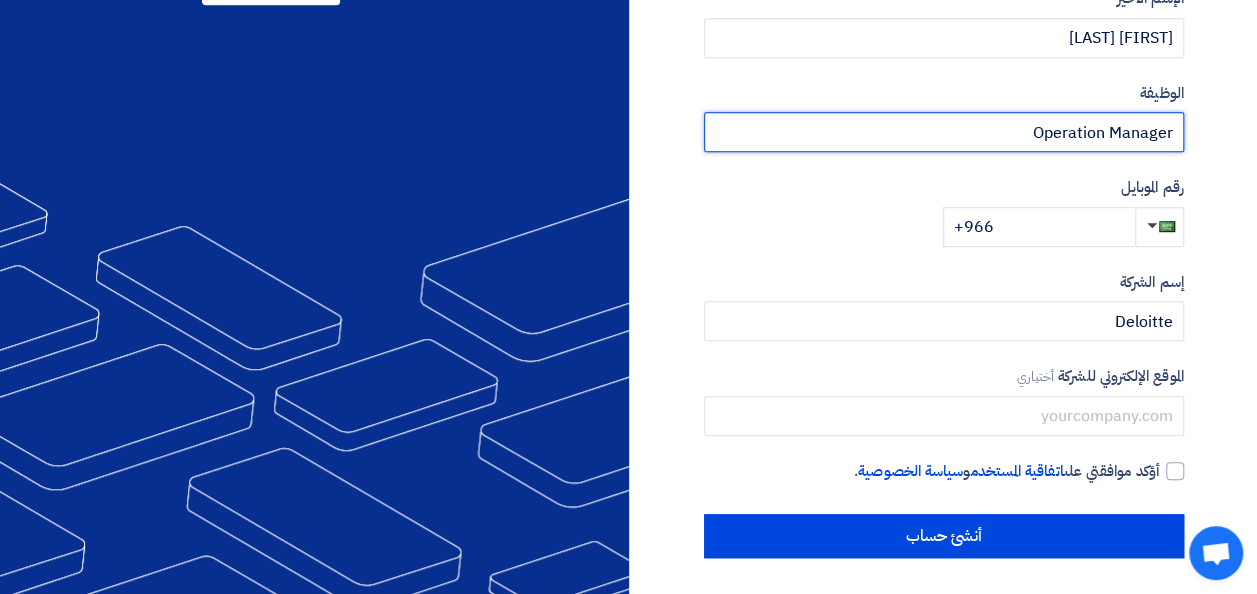 scroll, scrollTop: 500, scrollLeft: 0, axis: vertical 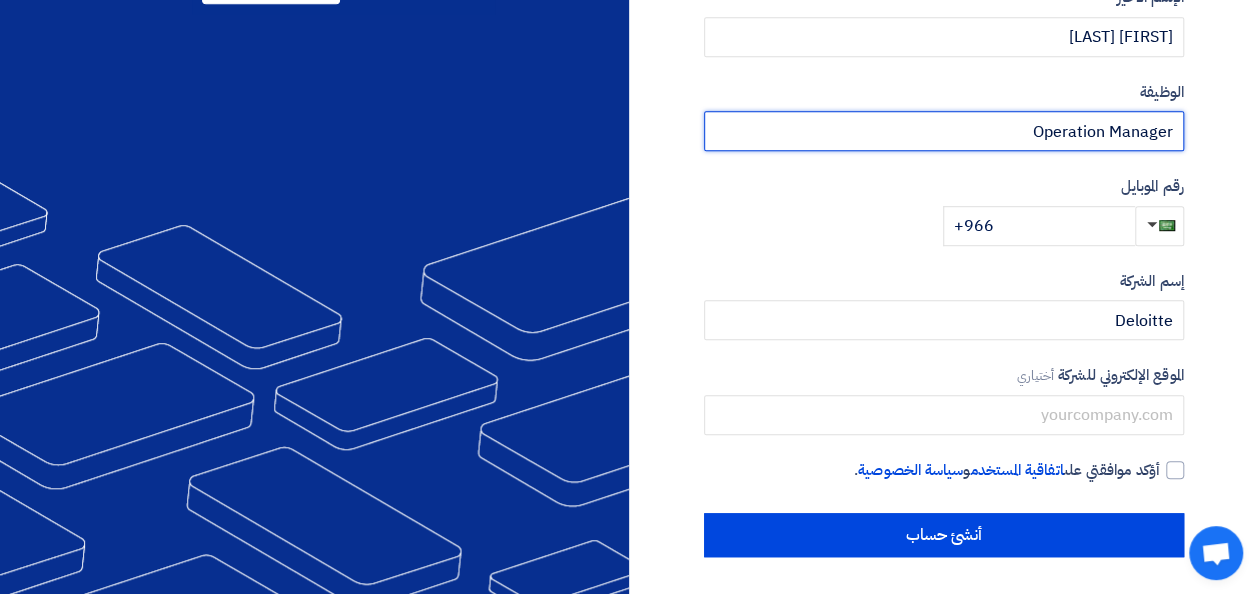 type on "Operation Manager" 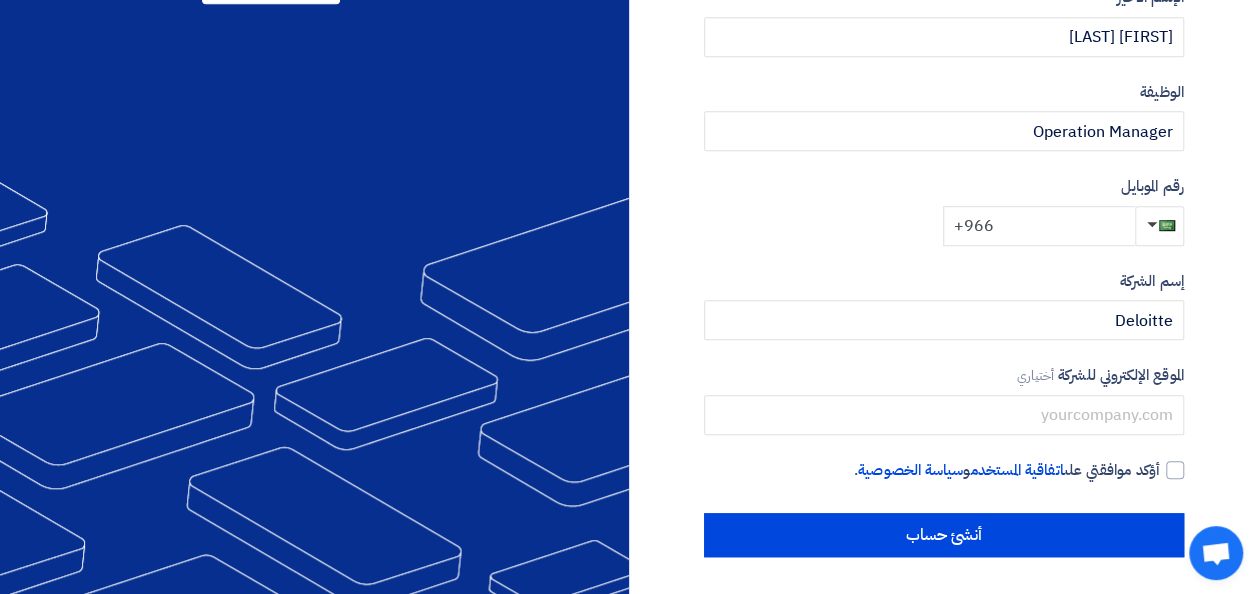 click on "+966" 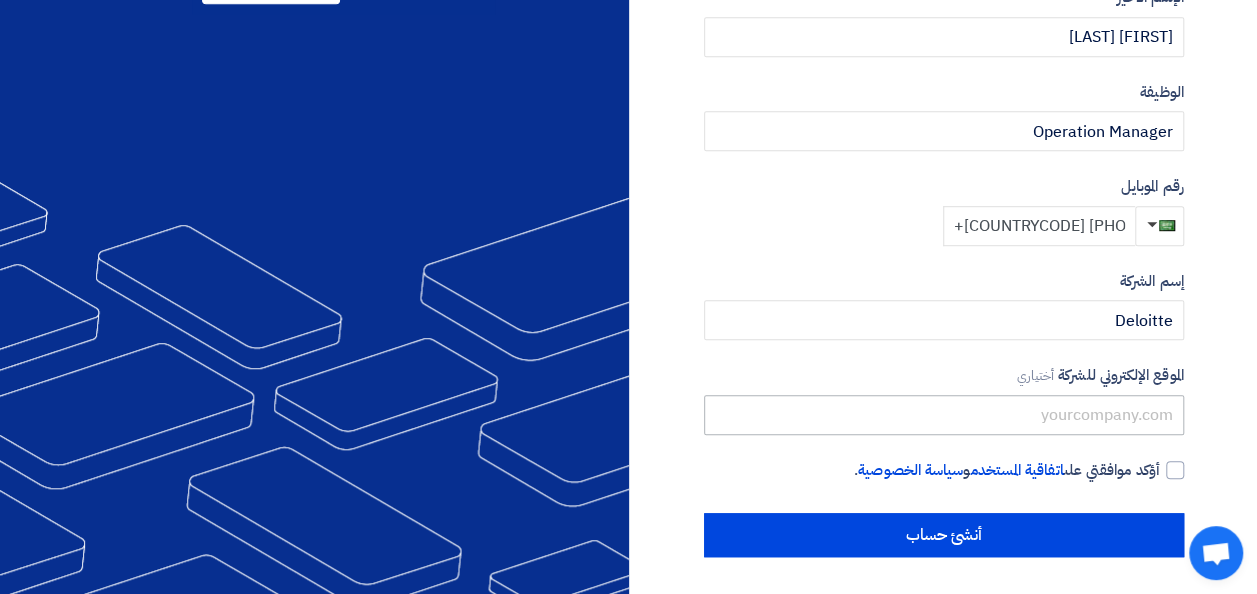 type on "+[COUNTRYCODE] [PHONE]" 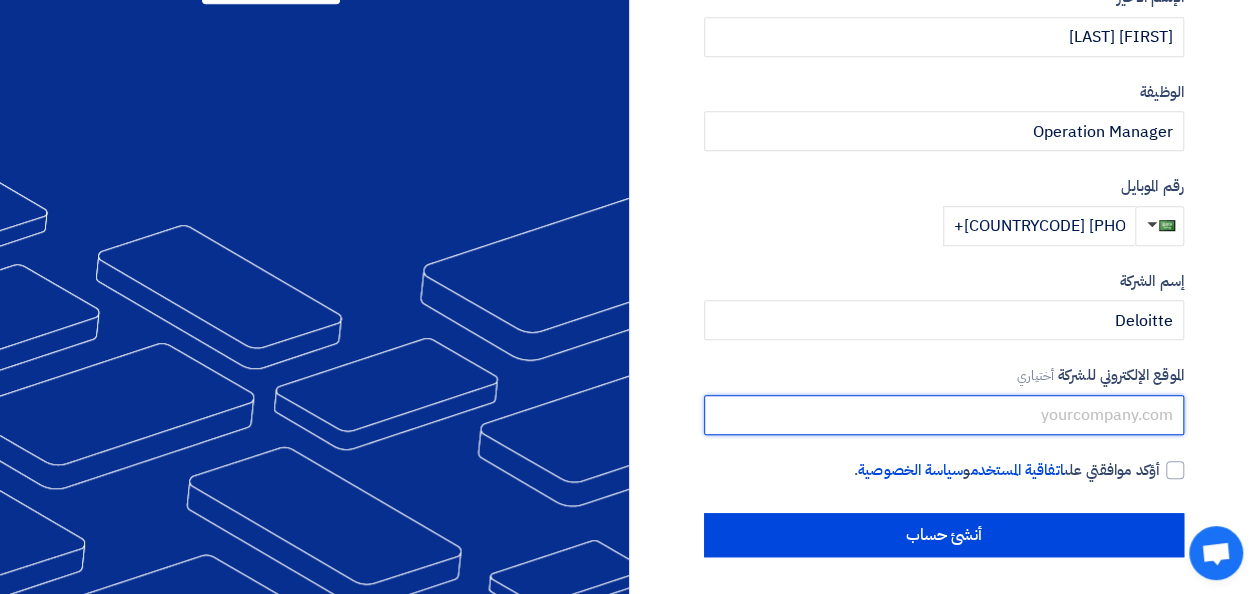 click at bounding box center [944, 415] 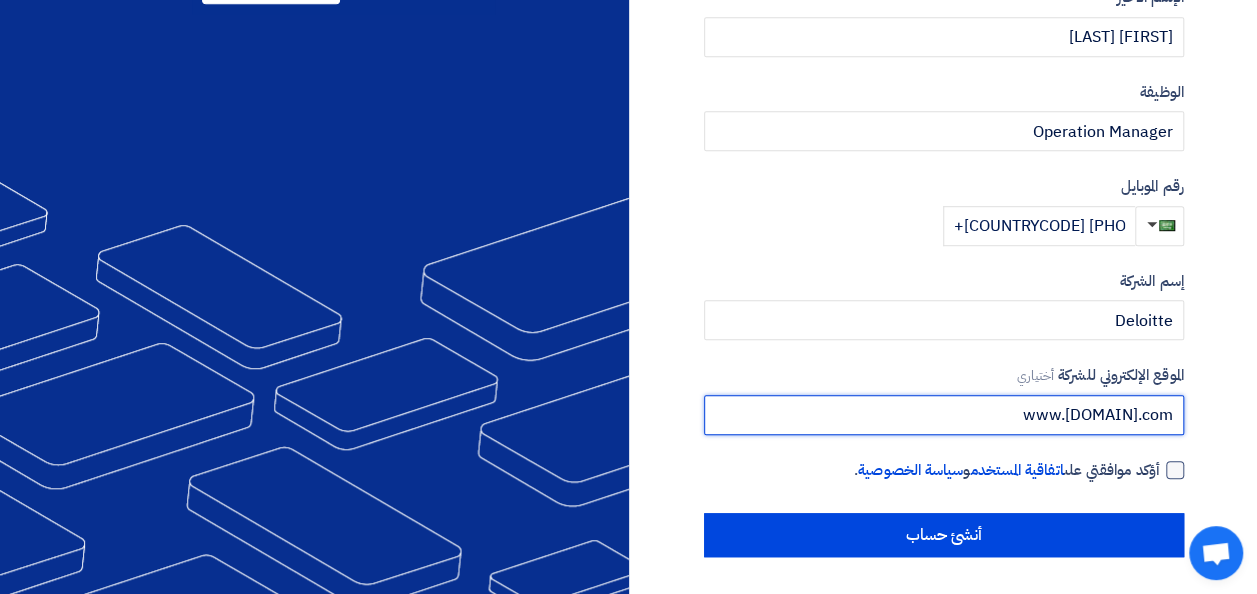 type on "www.[DOMAIN].com" 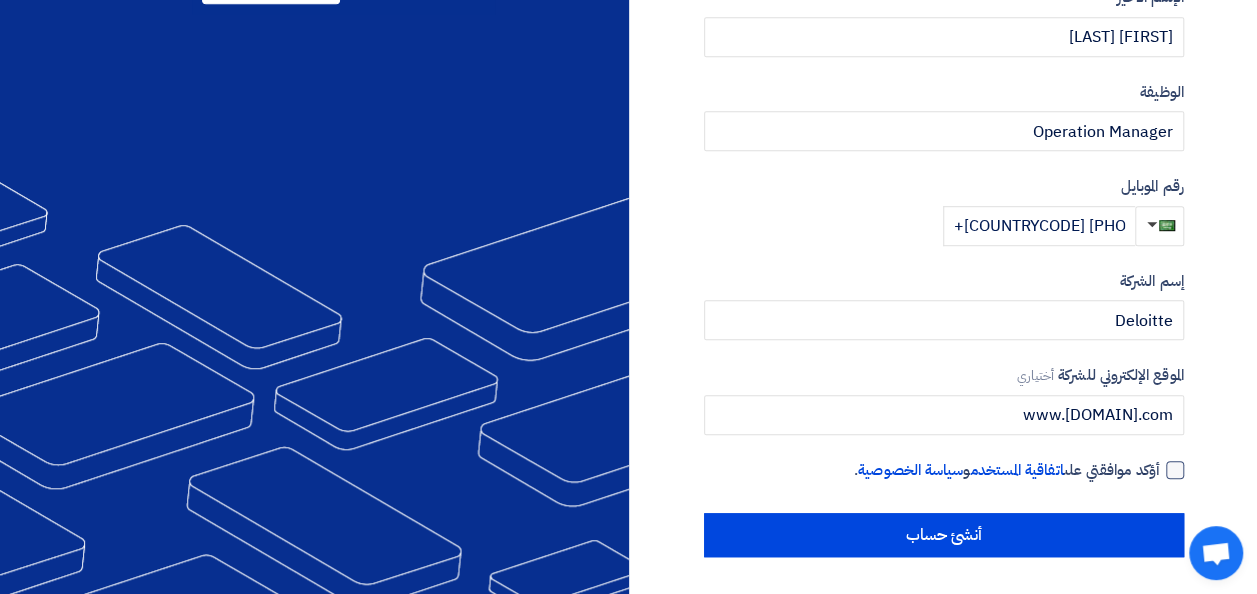 click 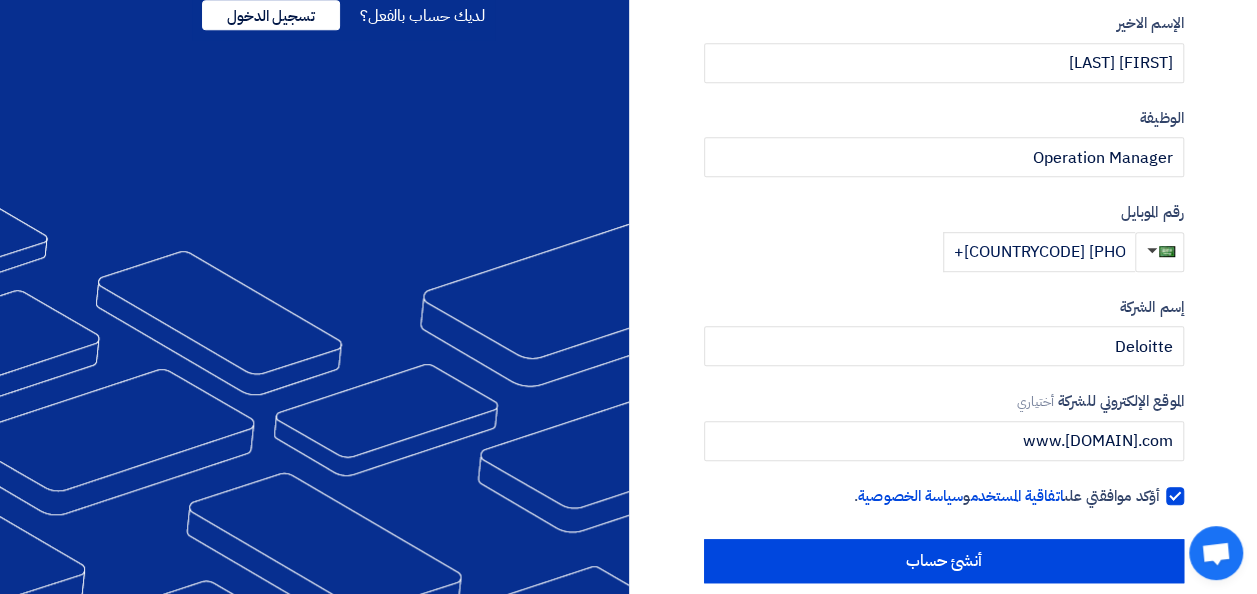 scroll, scrollTop: 502, scrollLeft: 0, axis: vertical 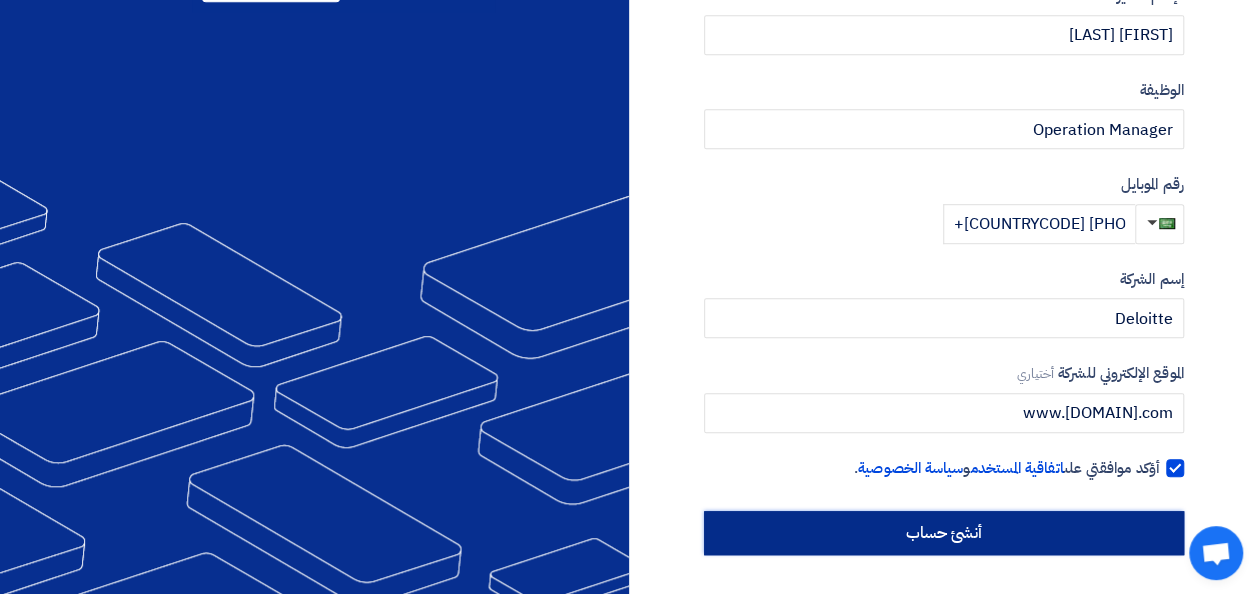click on "أنشئ حساب" 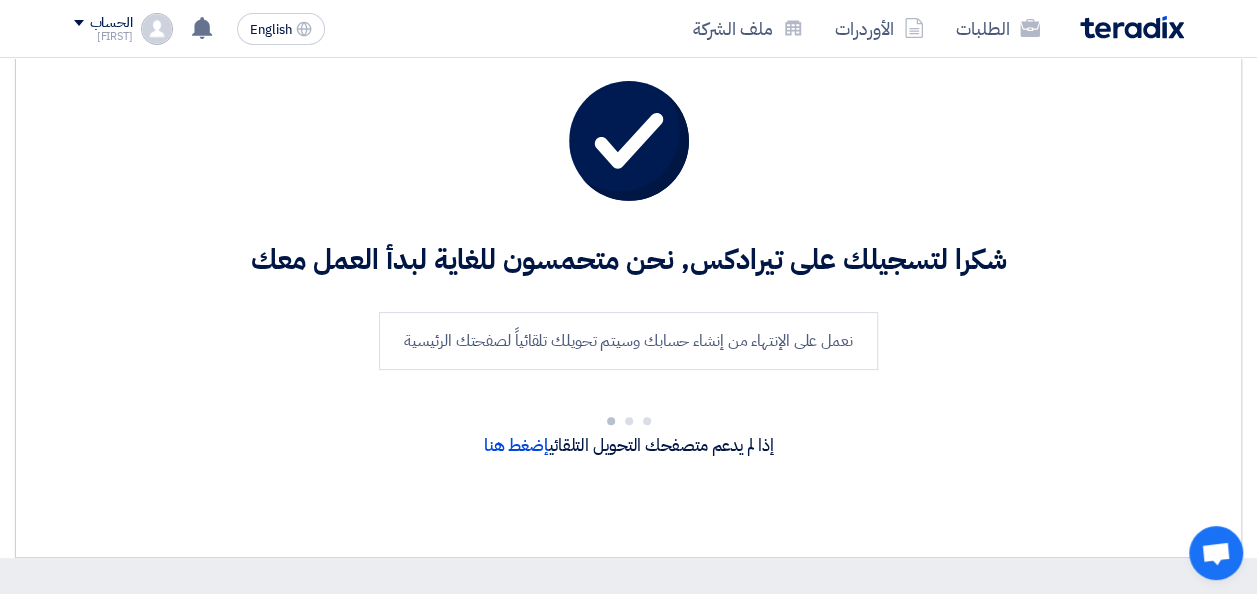 scroll, scrollTop: 0, scrollLeft: 0, axis: both 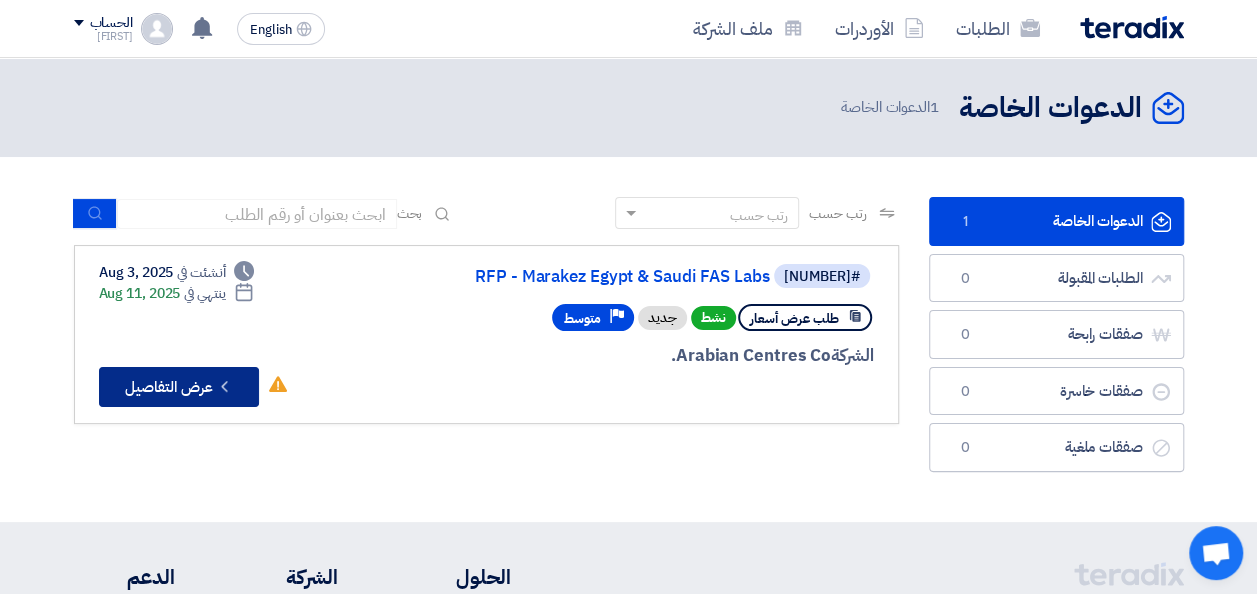 click on "Check details
عرض التفاصيل" 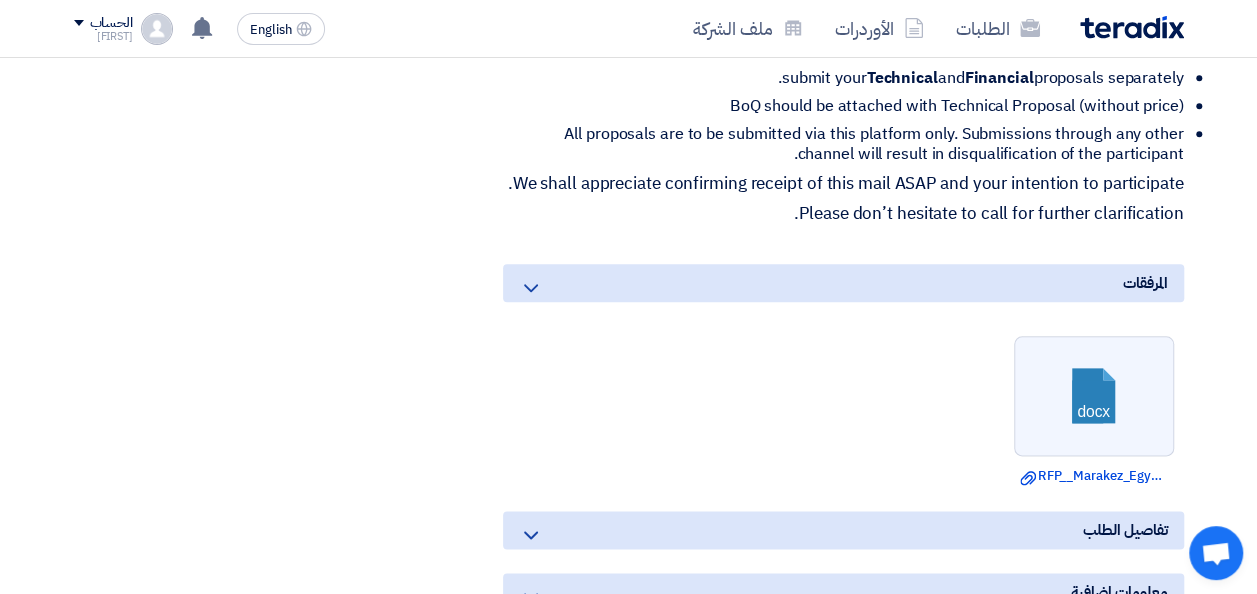scroll, scrollTop: 1100, scrollLeft: 0, axis: vertical 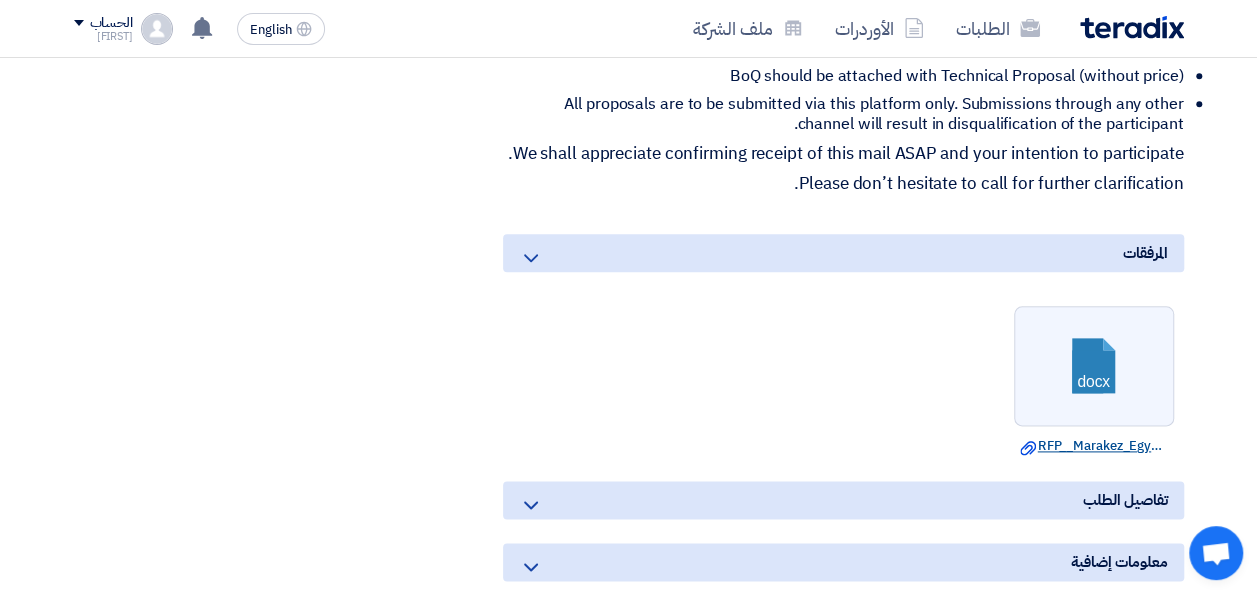 click on "Download file
RFP__Marakez_Egypt__Saudi_FAS_Labs.docx" at bounding box center (1094, 446) 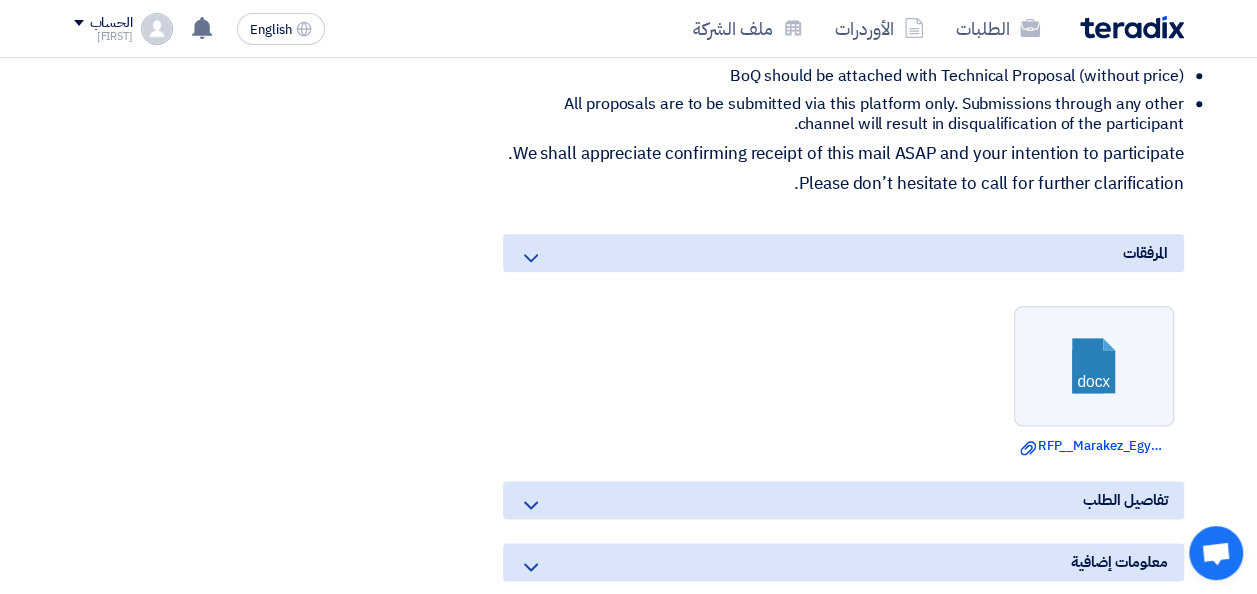 click 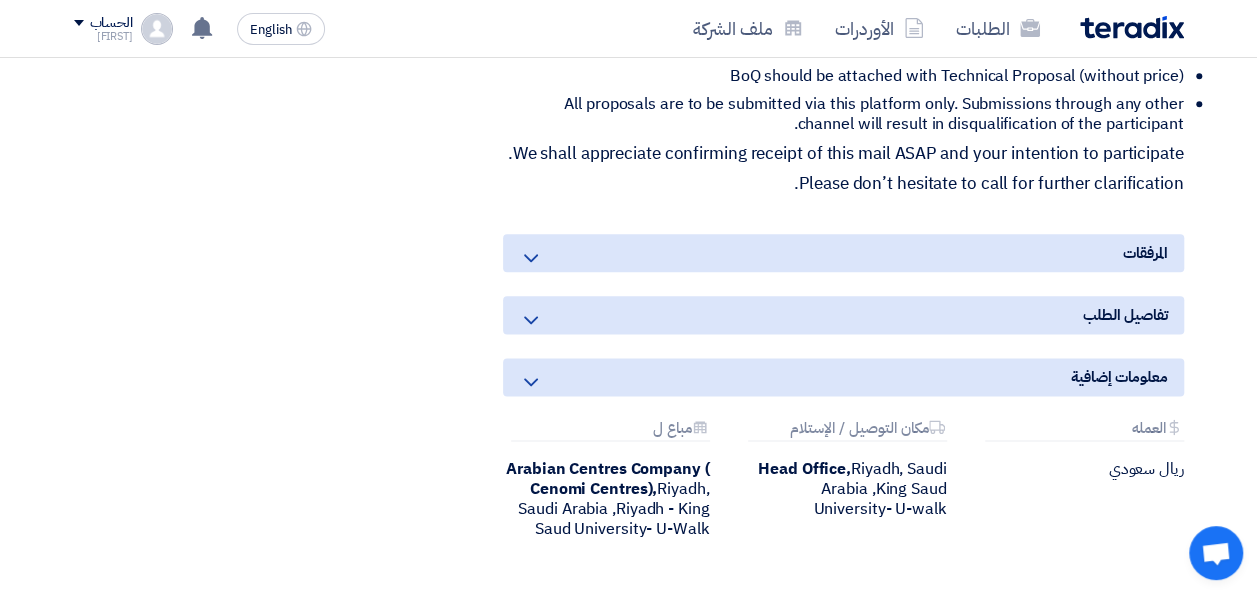 click 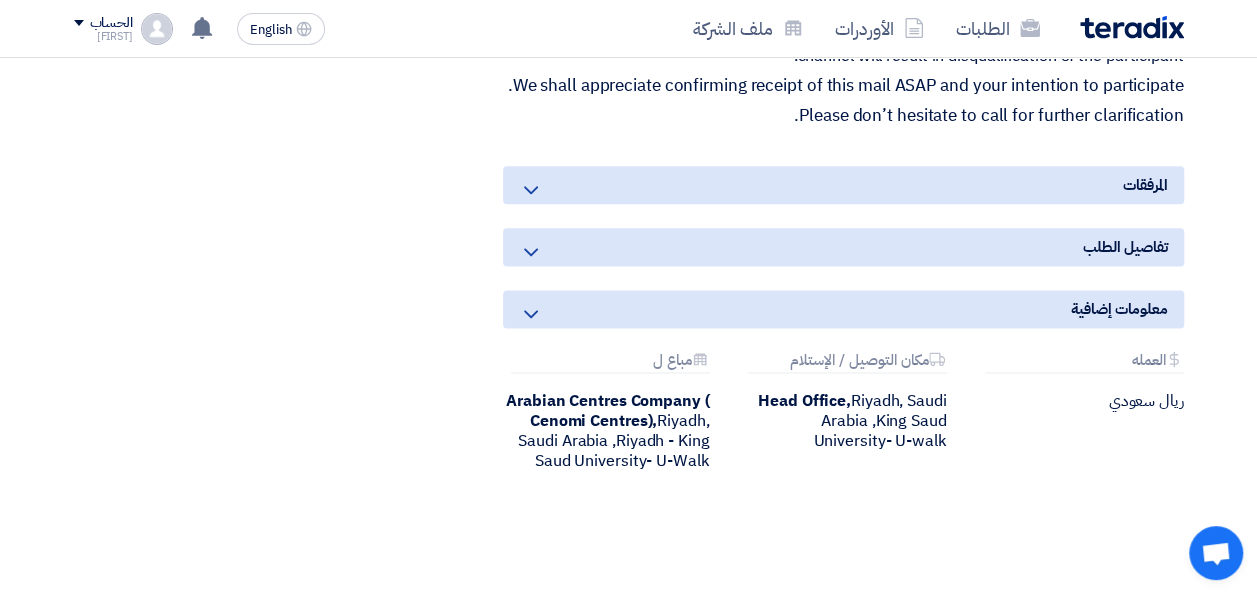 scroll, scrollTop: 1200, scrollLeft: 0, axis: vertical 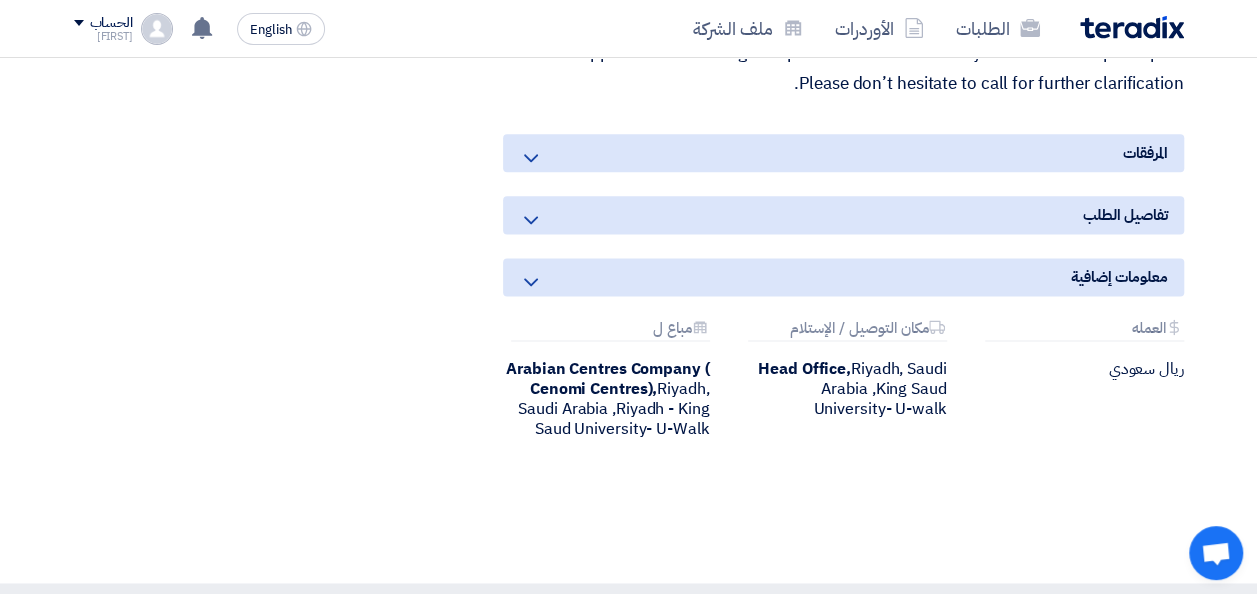 click on "بيانات العميل
[FIRST] [LAST]
Procurement Category Manager,
Arabian Centres Company ( Cenomi Centres),  [CITY], [STATE]
,[CITY] - King Saud University- U-Walk
مسئول الدعم الفني من فريق تيرادكس
[FIRST] [LAST] 📞 +[COUNTRYCODE][PHONE] (Call or Click on the Number to use WhatsApp)
#" 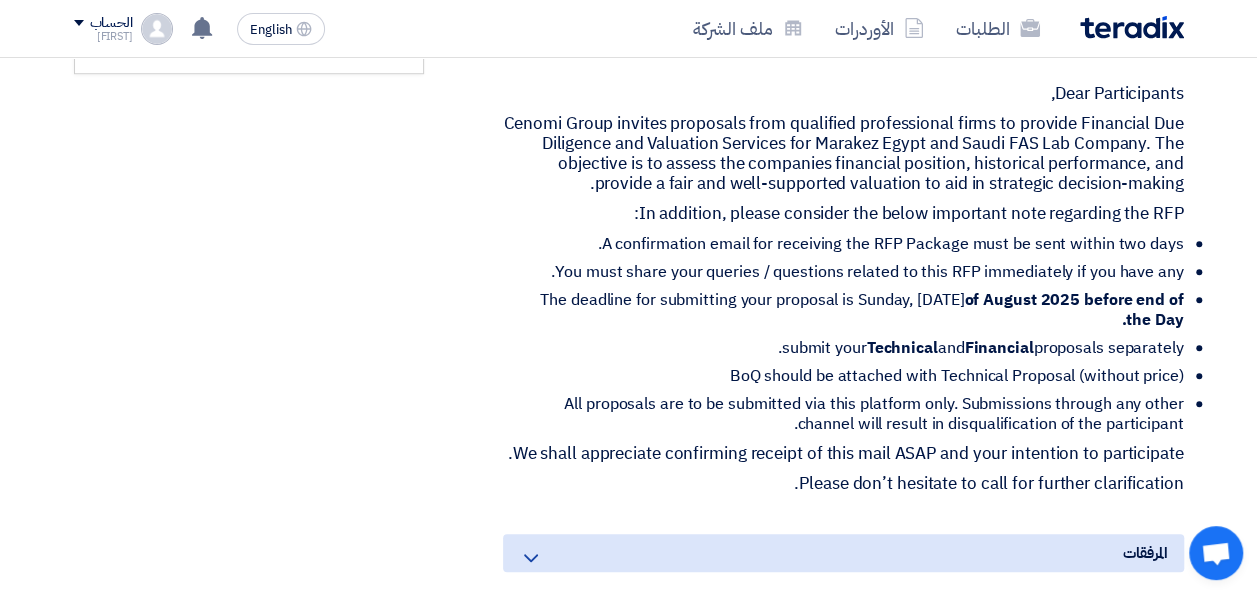 scroll, scrollTop: 500, scrollLeft: 0, axis: vertical 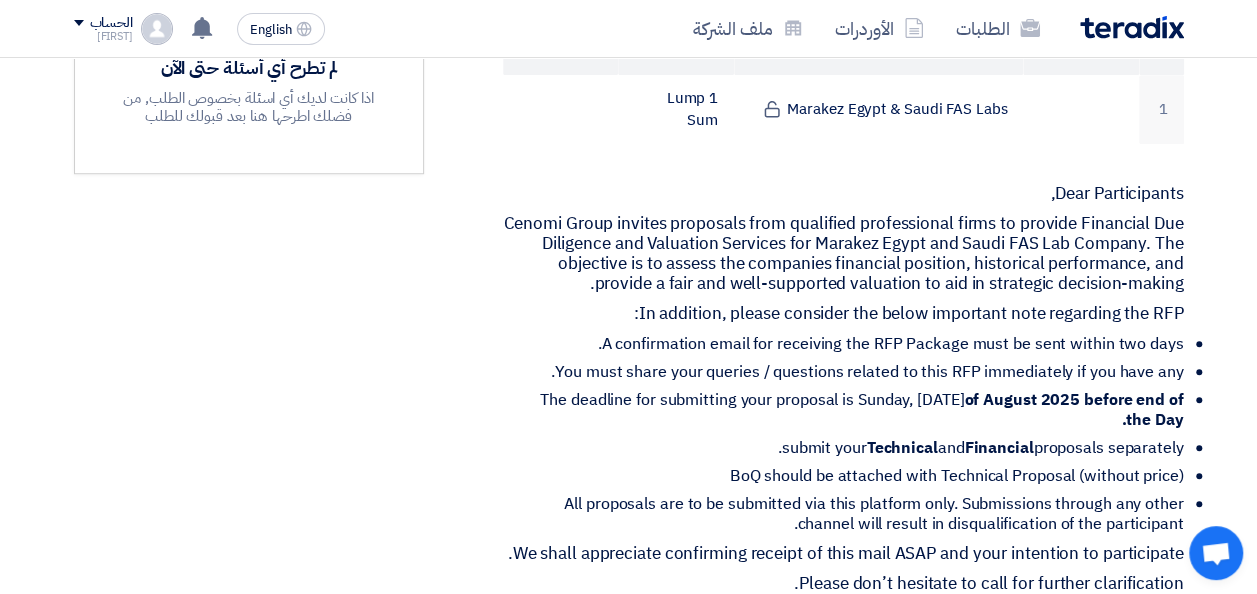 drag, startPoint x: 1039, startPoint y: 366, endPoint x: 1111, endPoint y: 369, distance: 72.06247 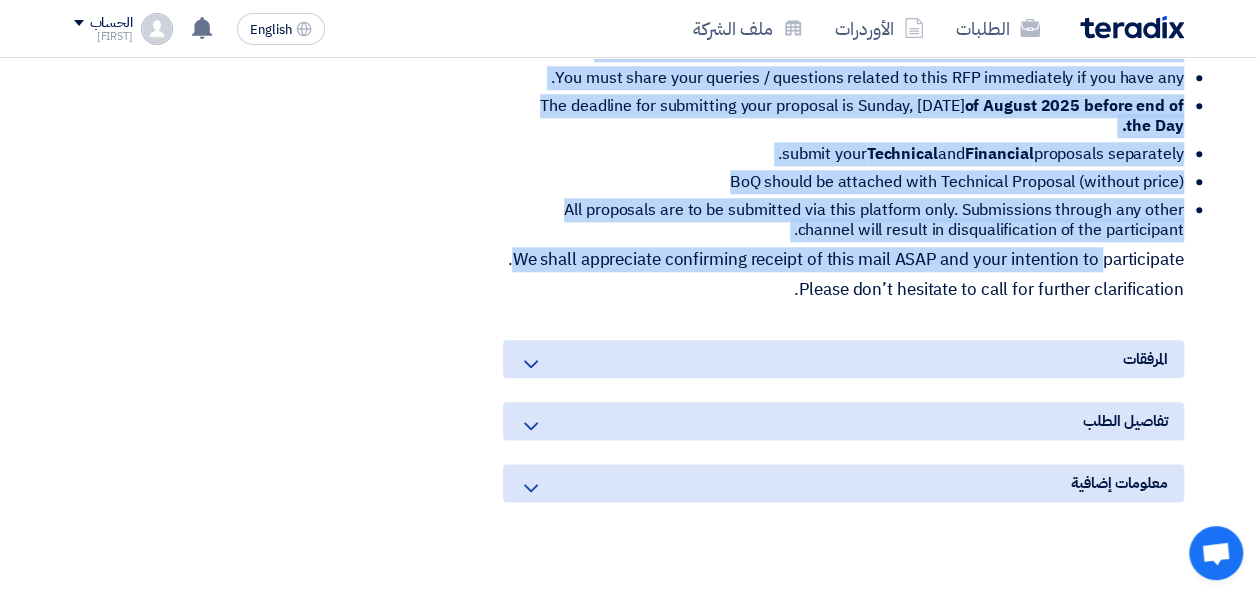 scroll, scrollTop: 1000, scrollLeft: 0, axis: vertical 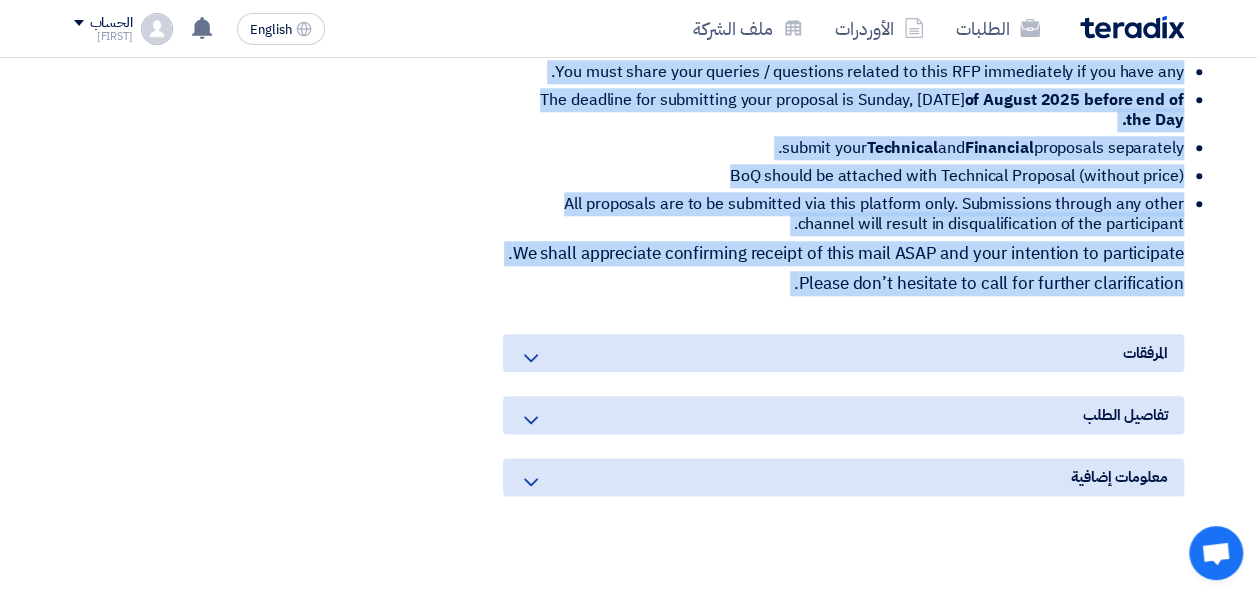drag, startPoint x: 1190, startPoint y: 160, endPoint x: 1196, endPoint y: 290, distance: 130.13838 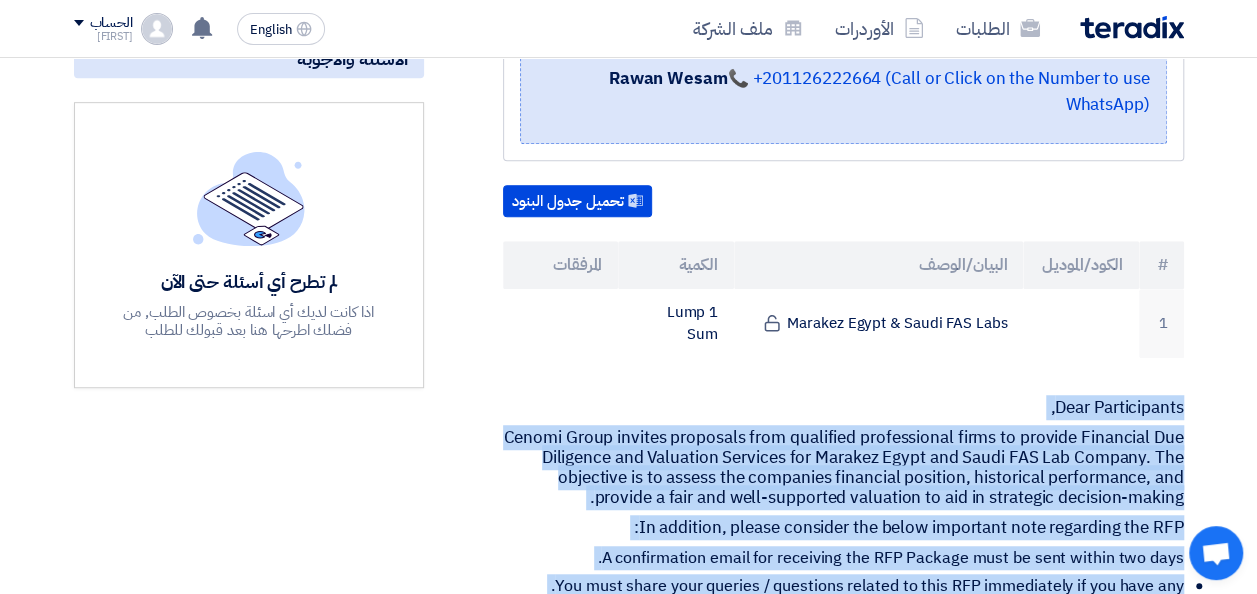 scroll, scrollTop: 400, scrollLeft: 0, axis: vertical 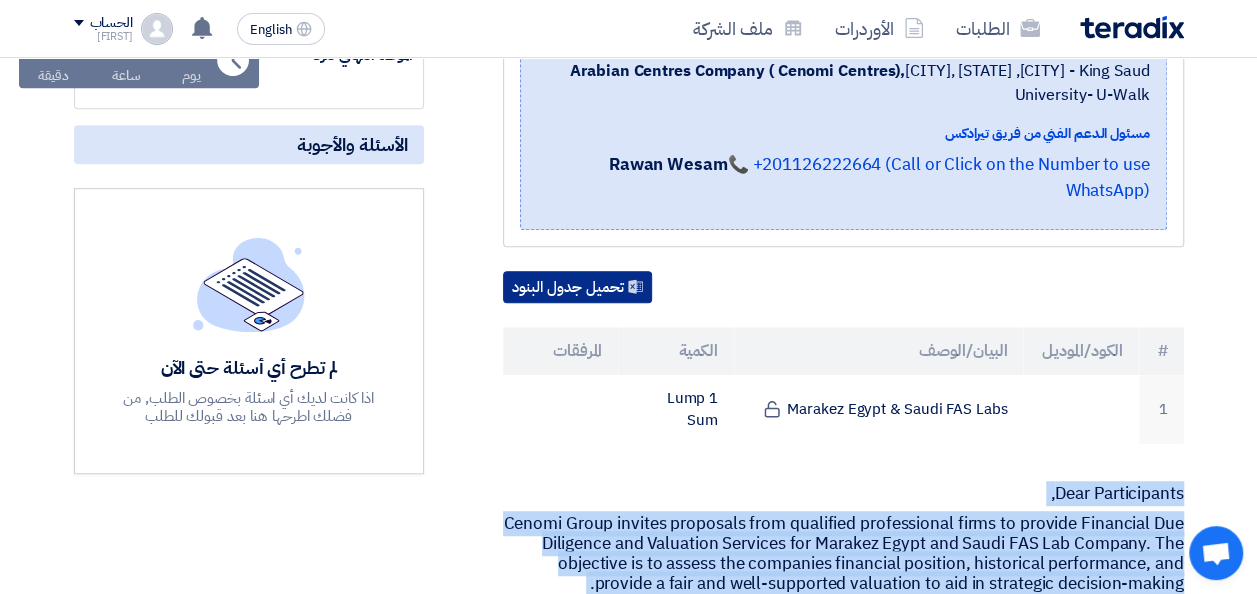 click 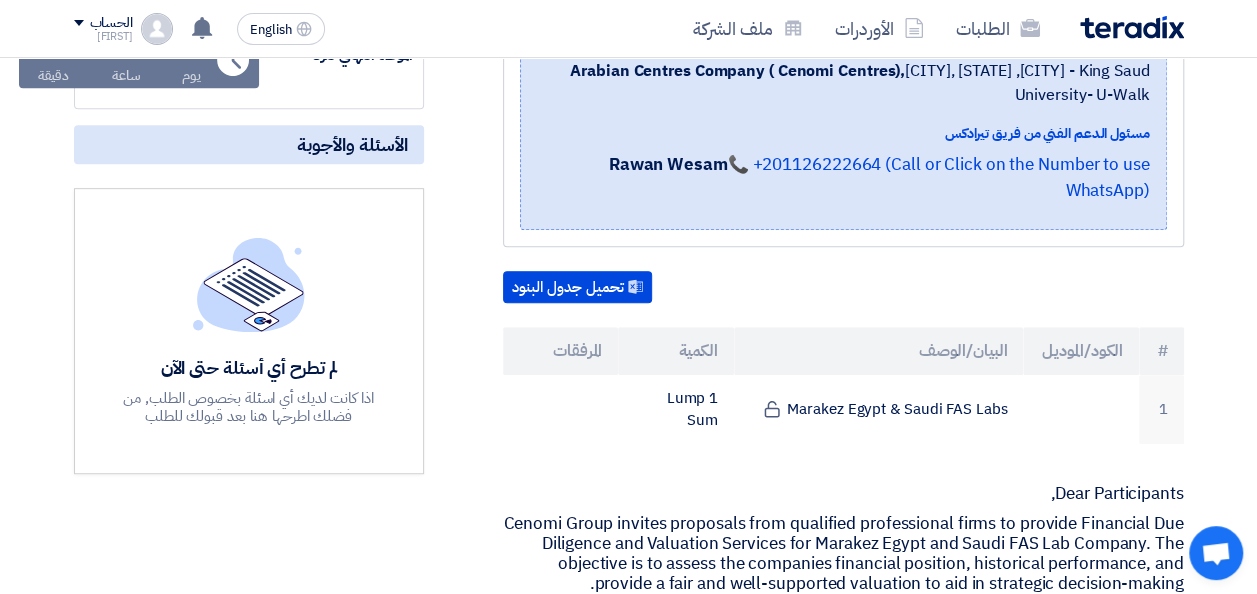 click on "بيانات العميل
[FIRST] [LAST]
Procurement Category Manager,
Arabian Centres Company ( Cenomi Centres),  [CITY], [STATE]
,[CITY] - King Saud University- U-Walk
مسئول الدعم الفني من فريق تيرادكس
[FIRST] [LAST] 📞 +[COUNTRYCODE][PHONE] (Call or Click on the Number to use WhatsApp)" 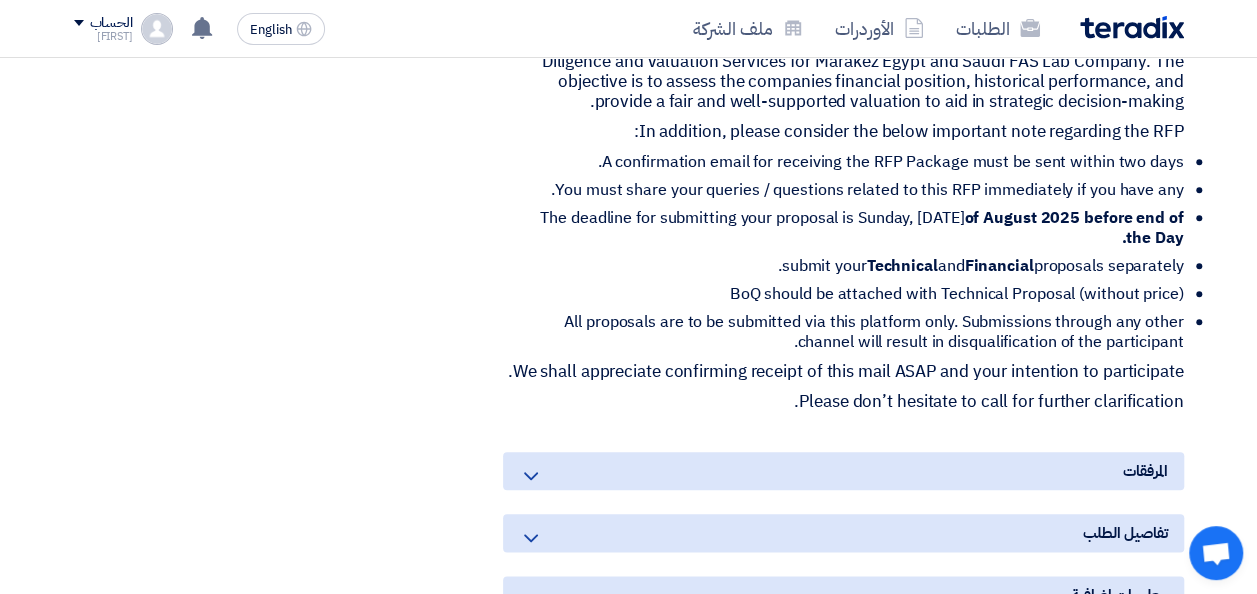 scroll, scrollTop: 900, scrollLeft: 0, axis: vertical 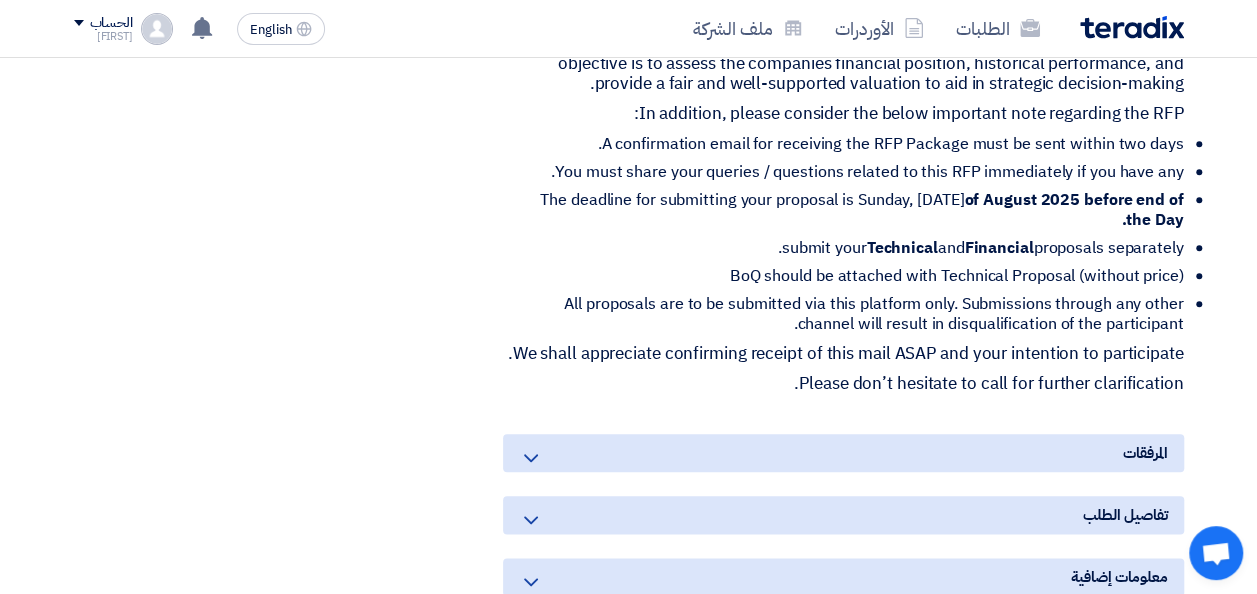 click on "المرفقات" 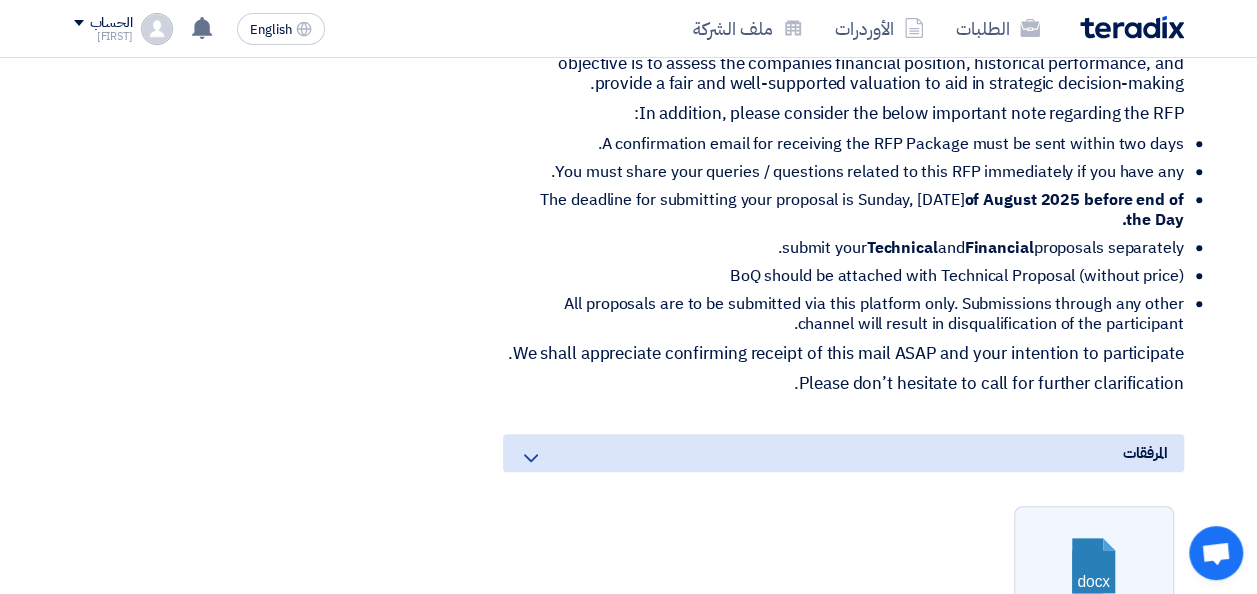 scroll, scrollTop: 1200, scrollLeft: 0, axis: vertical 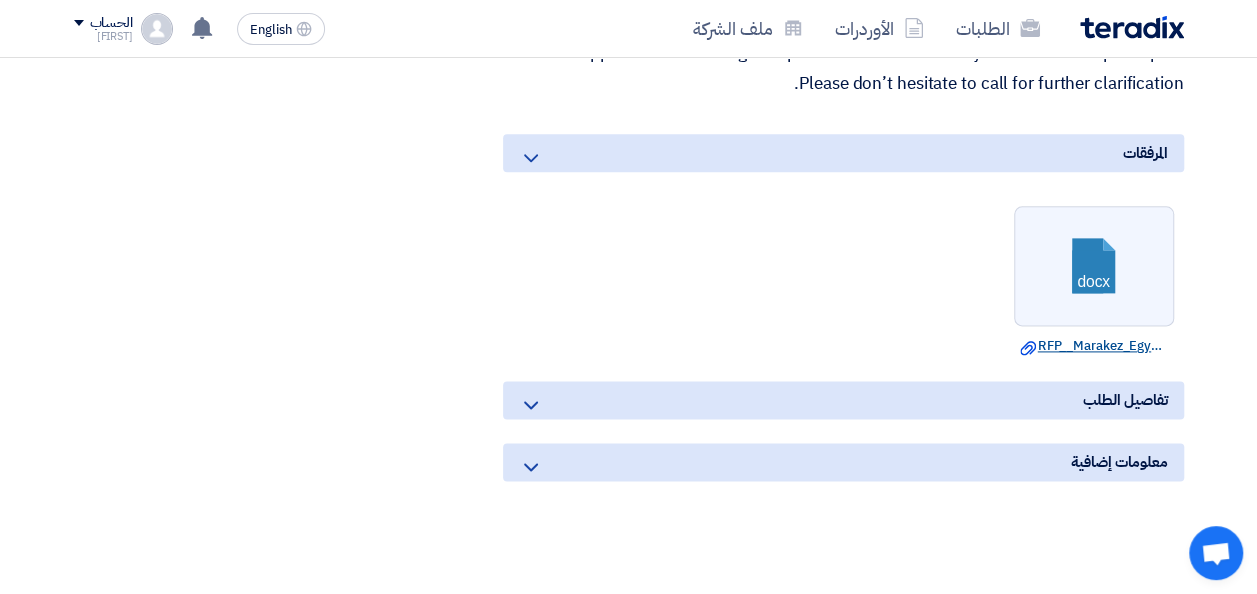click 